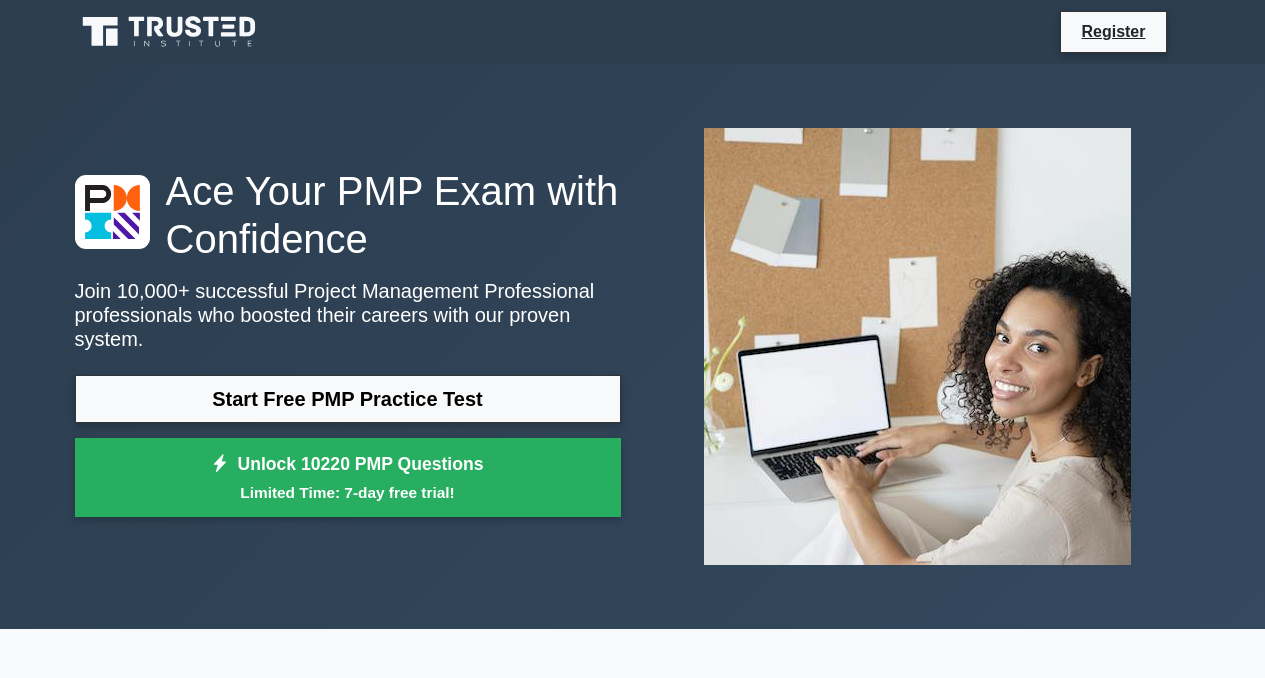 scroll, scrollTop: 0, scrollLeft: 0, axis: both 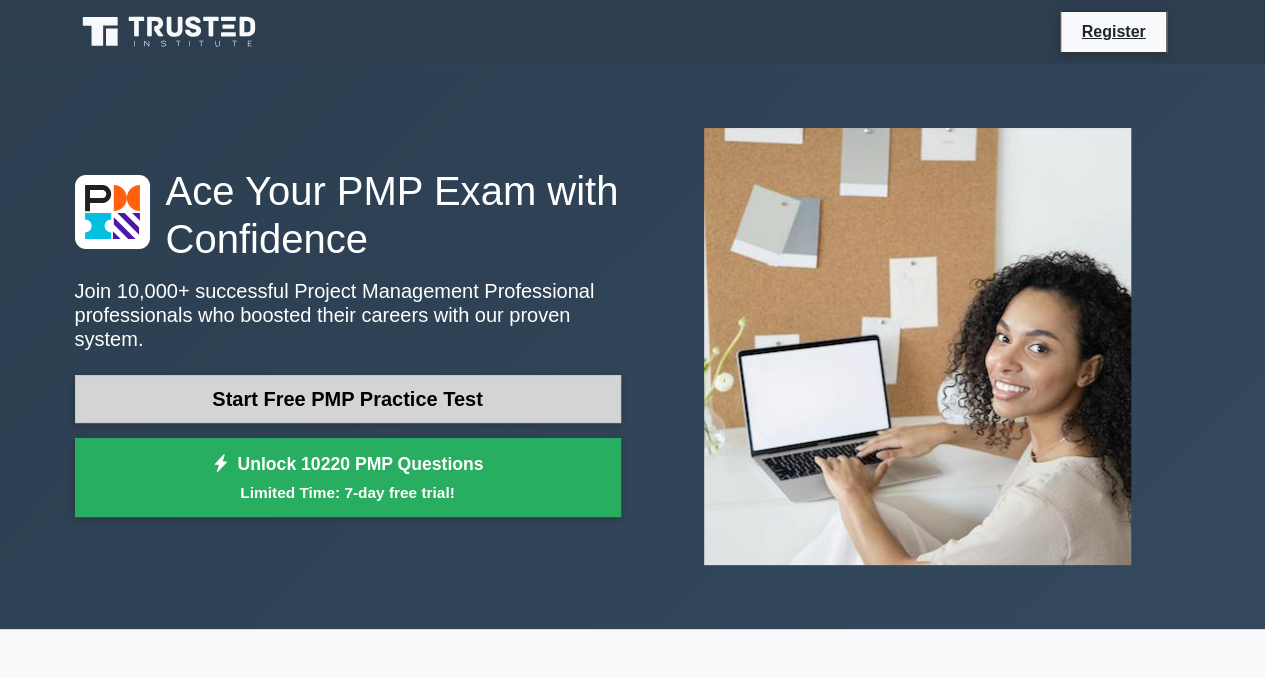 click on "Start Free PMP Practice Test" at bounding box center [348, 399] 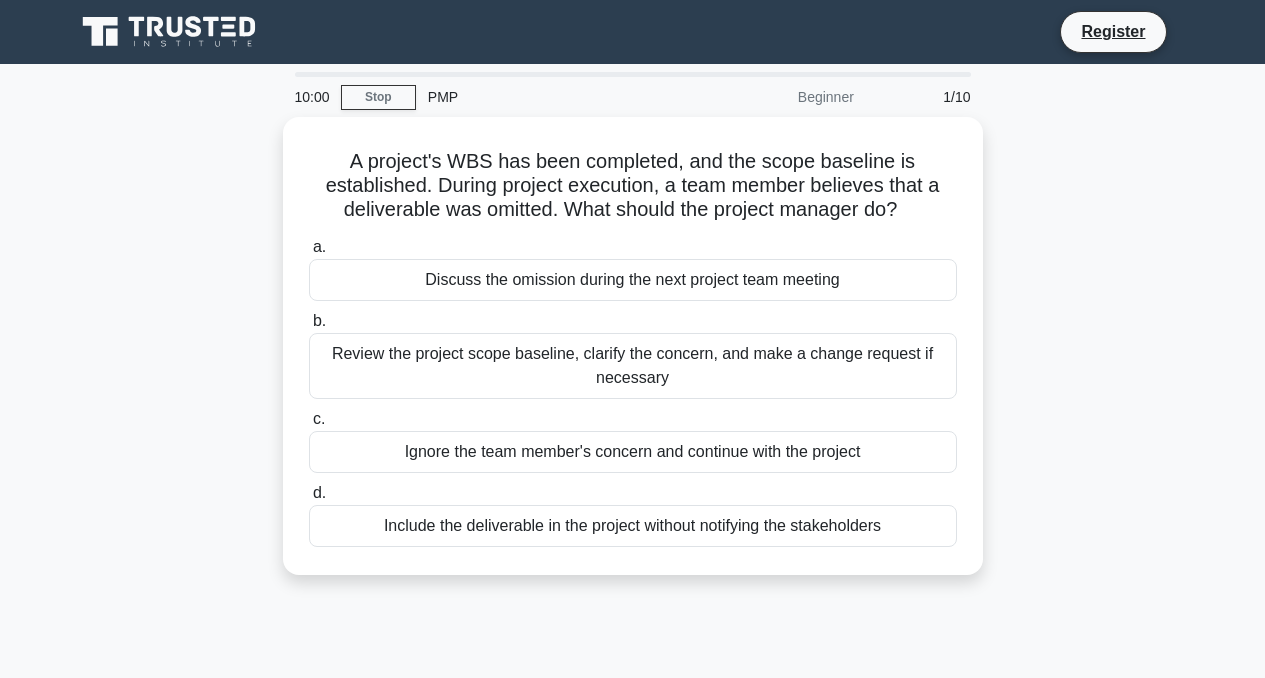 scroll, scrollTop: 0, scrollLeft: 0, axis: both 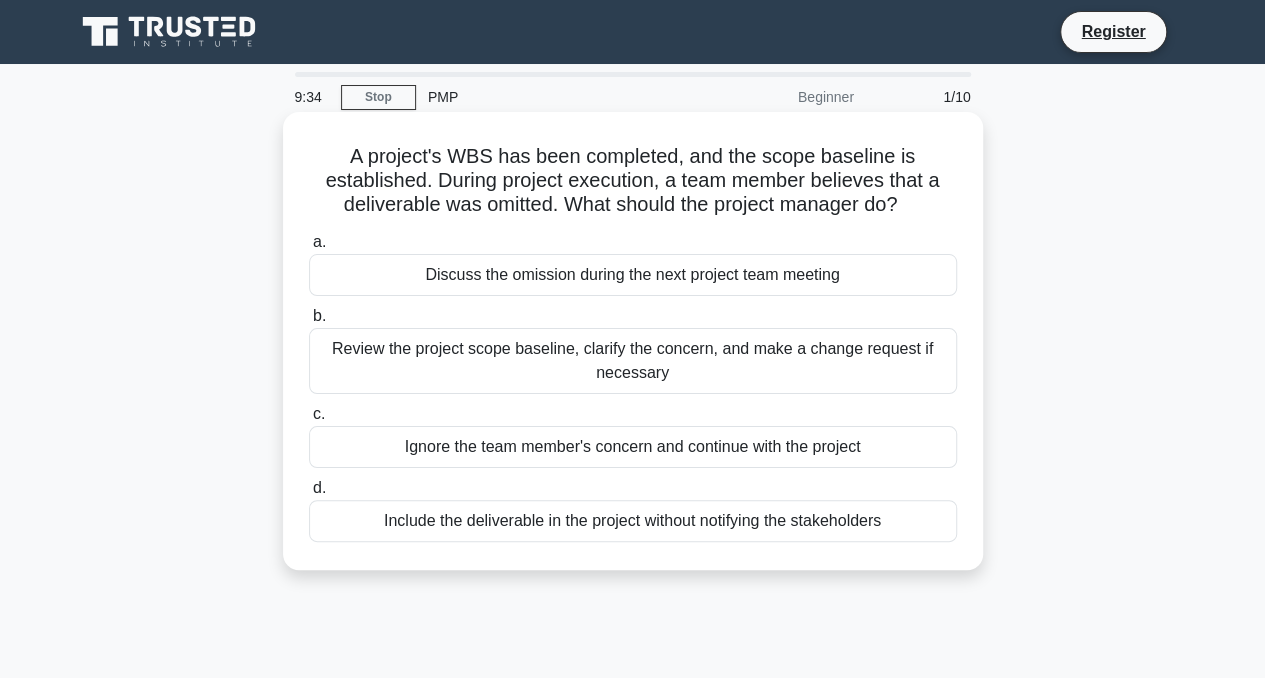 click on "Review the project scope baseline, clarify the concern, and make a change request if necessary" at bounding box center (633, 361) 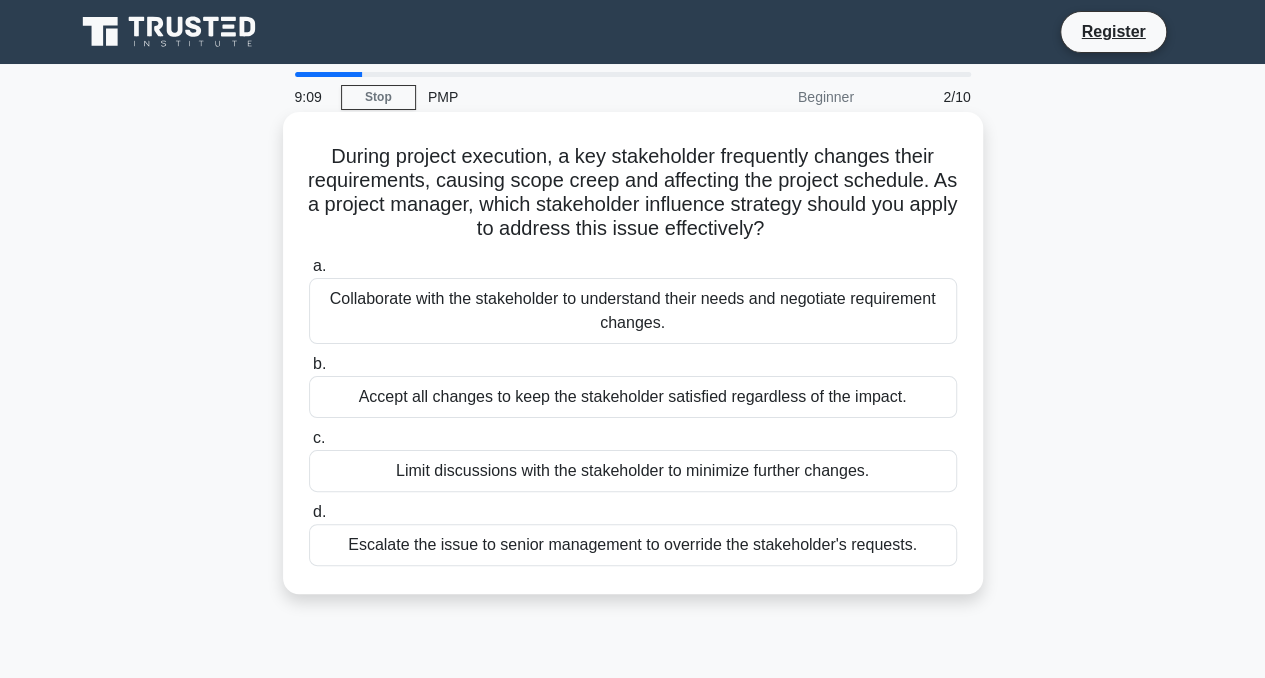click on "Collaborate with the stakeholder to understand their needs and negotiate requirement changes." at bounding box center (633, 311) 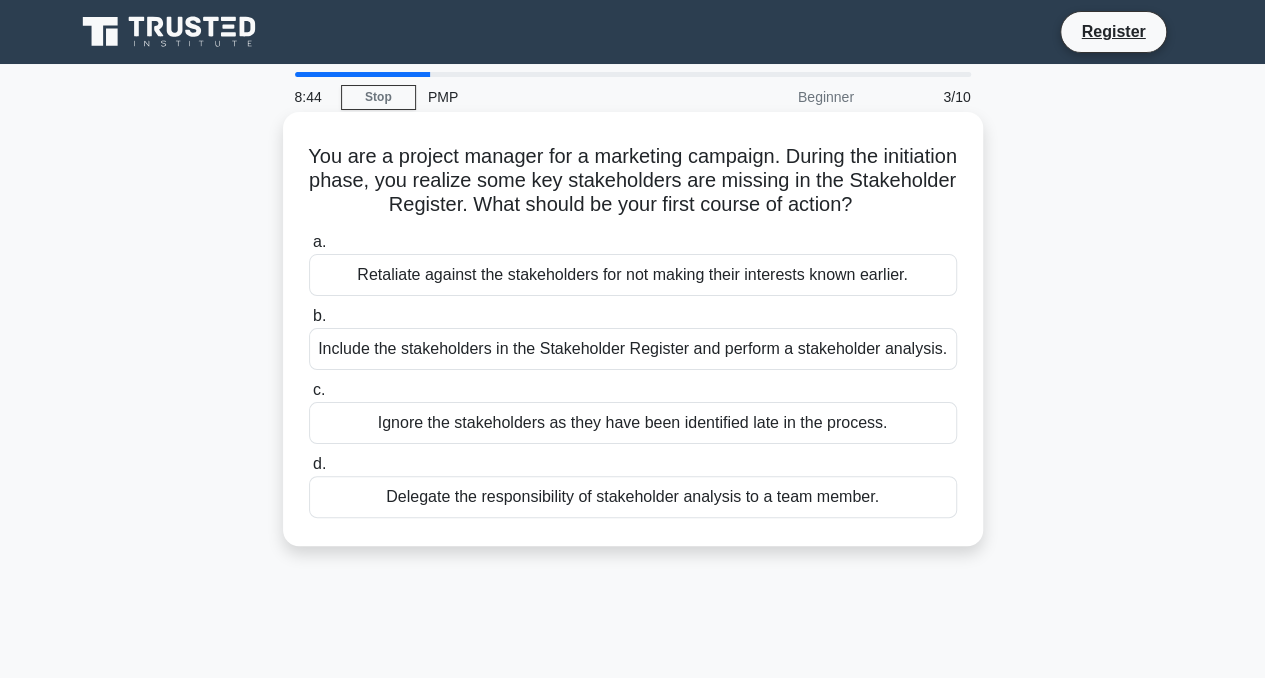 click on "Include the stakeholders in the Stakeholder Register and perform a stakeholder analysis." at bounding box center [633, 349] 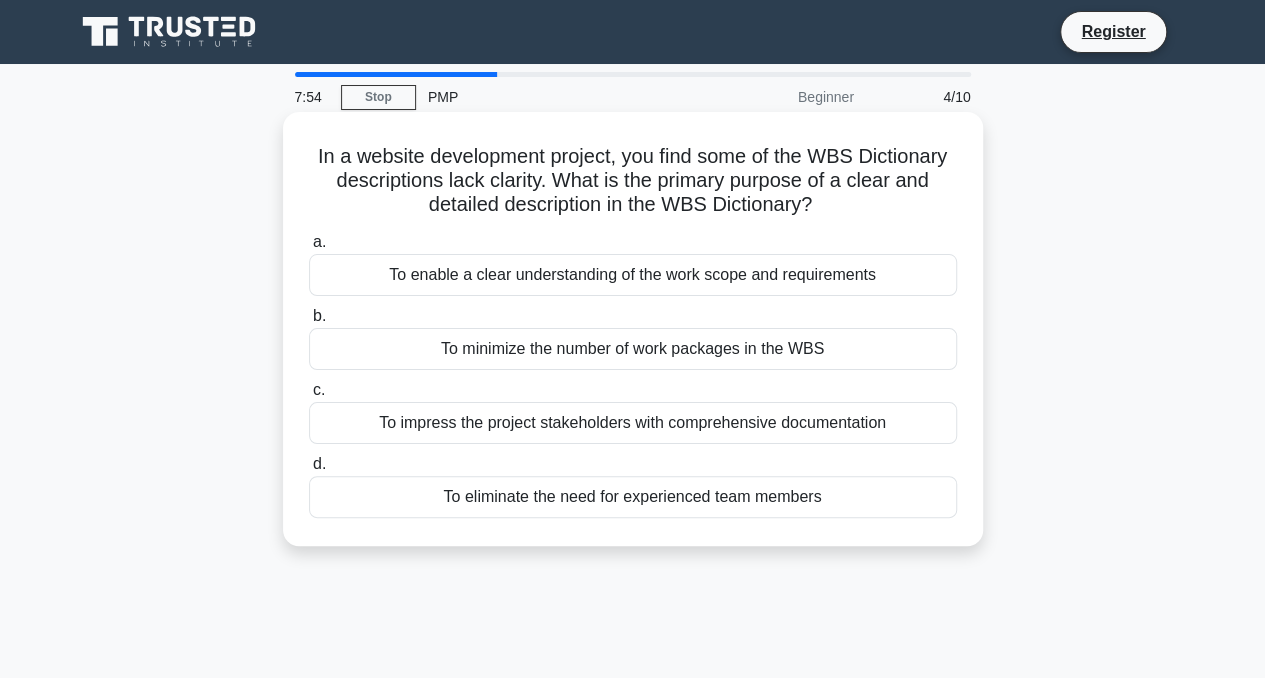 click on "To enable a clear understanding of the work scope and requirements" at bounding box center [633, 275] 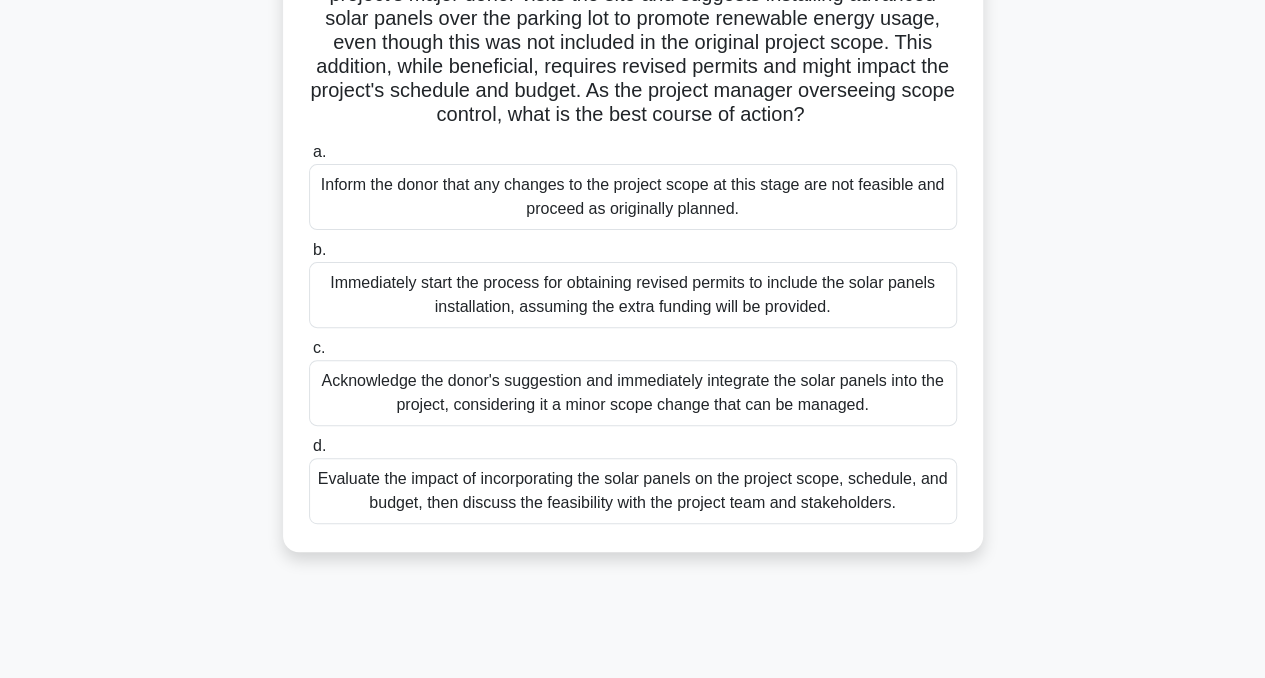 scroll, scrollTop: 200, scrollLeft: 0, axis: vertical 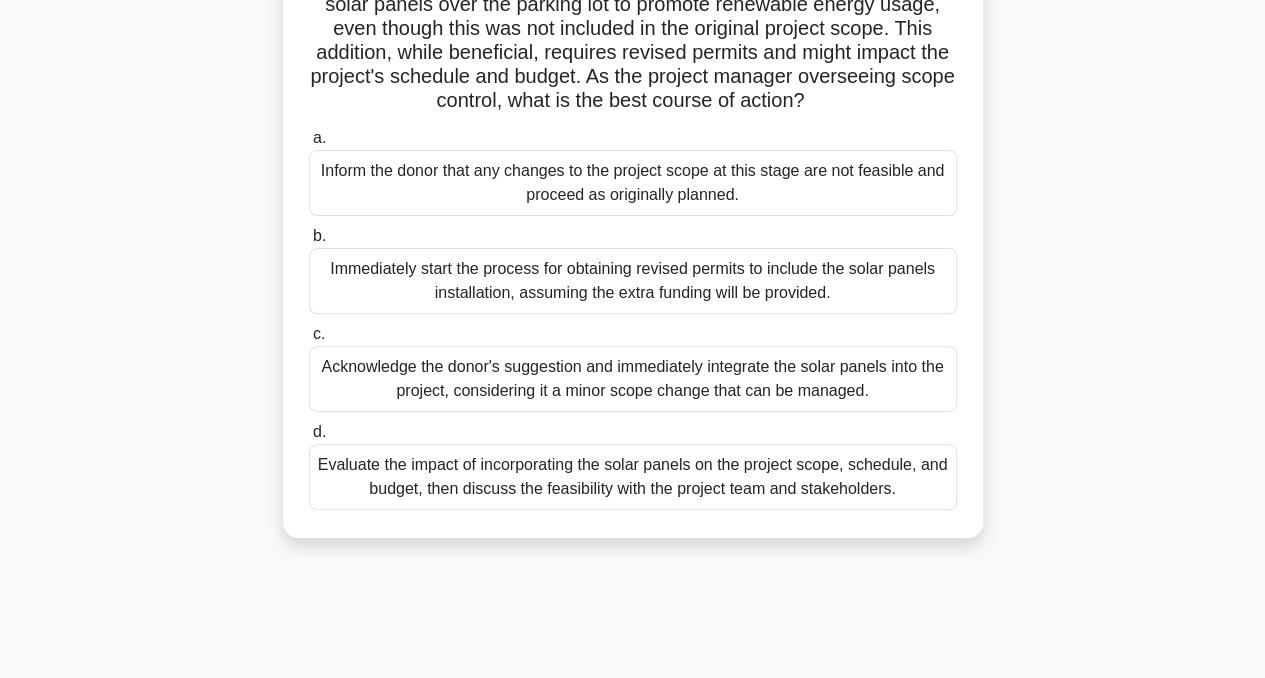 click on "Evaluate the impact of incorporating the solar panels on the project scope, schedule, and budget, then discuss the feasibility with the project team and stakeholders." at bounding box center (633, 477) 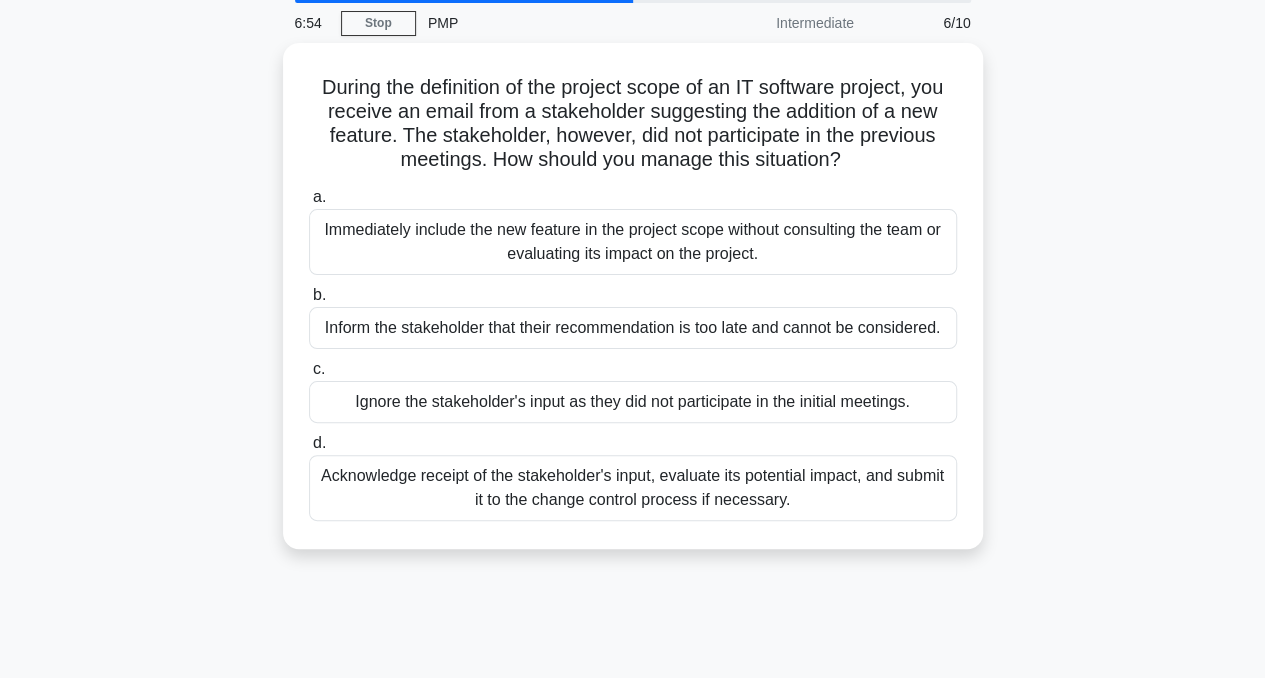 scroll, scrollTop: 100, scrollLeft: 0, axis: vertical 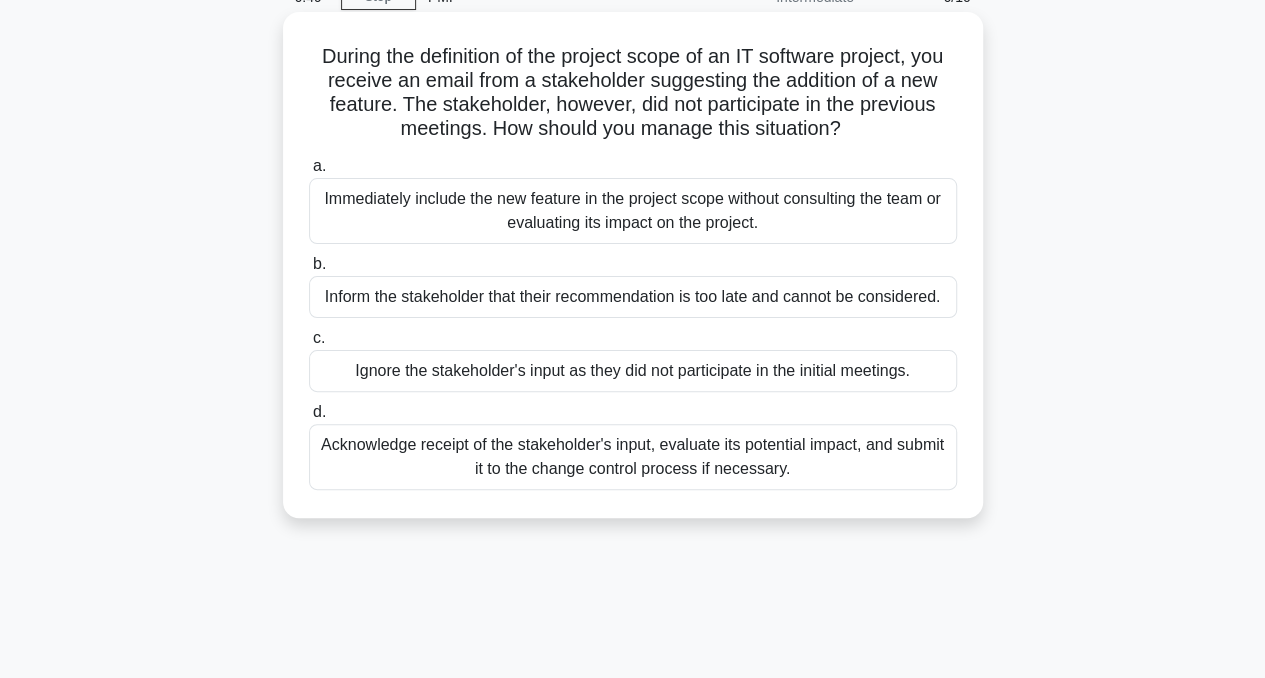 click on "Acknowledge receipt of the stakeholder's input, evaluate its potential impact, and submit it to the change control process if necessary." at bounding box center [633, 457] 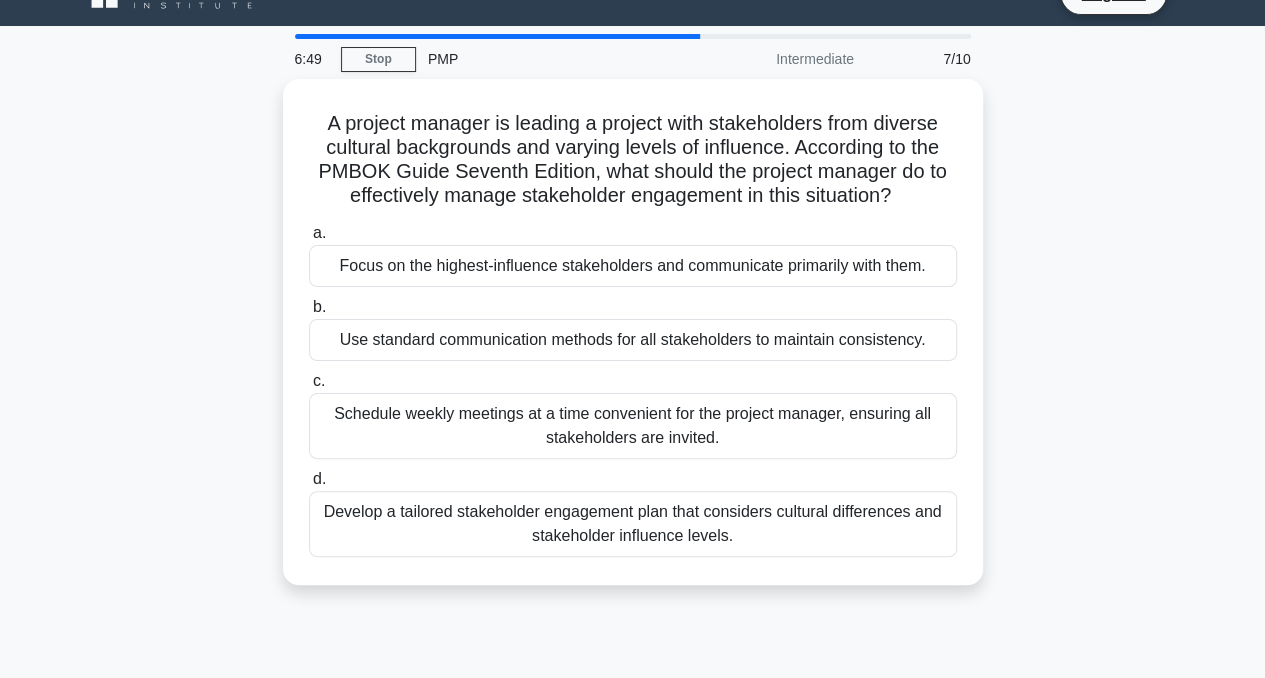 scroll, scrollTop: 0, scrollLeft: 0, axis: both 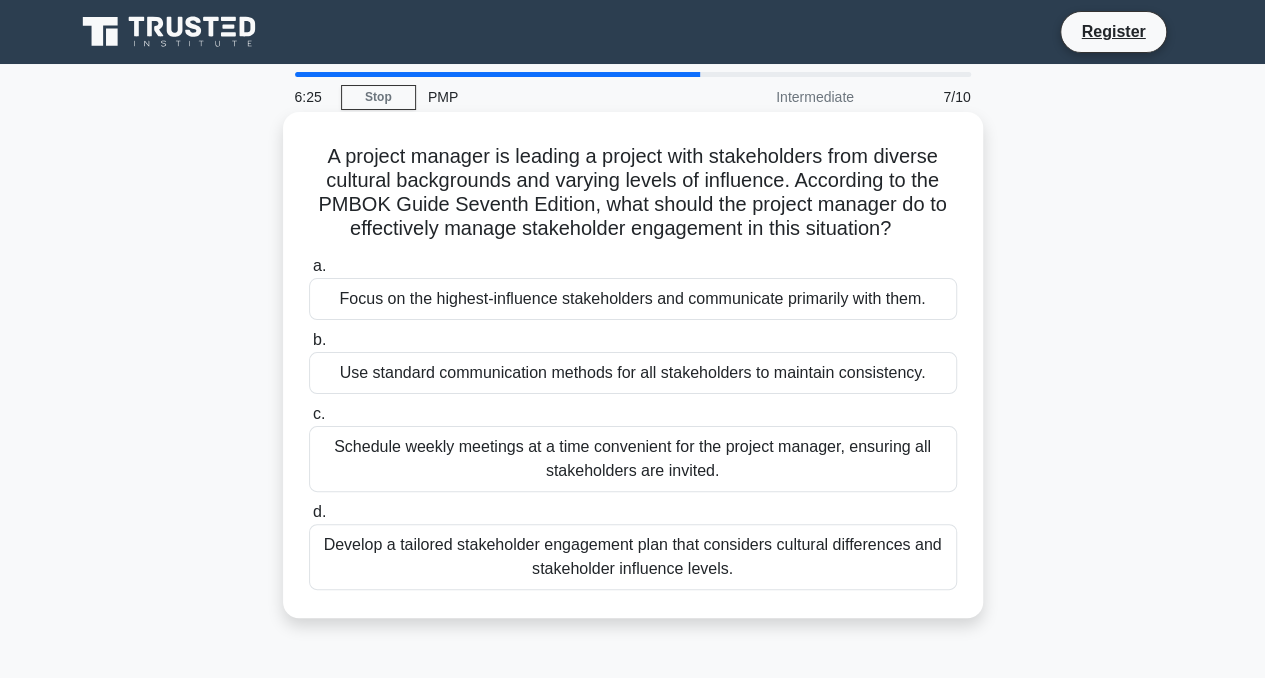 click on "Develop a tailored stakeholder engagement plan that considers cultural differences and stakeholder influence levels." at bounding box center (633, 557) 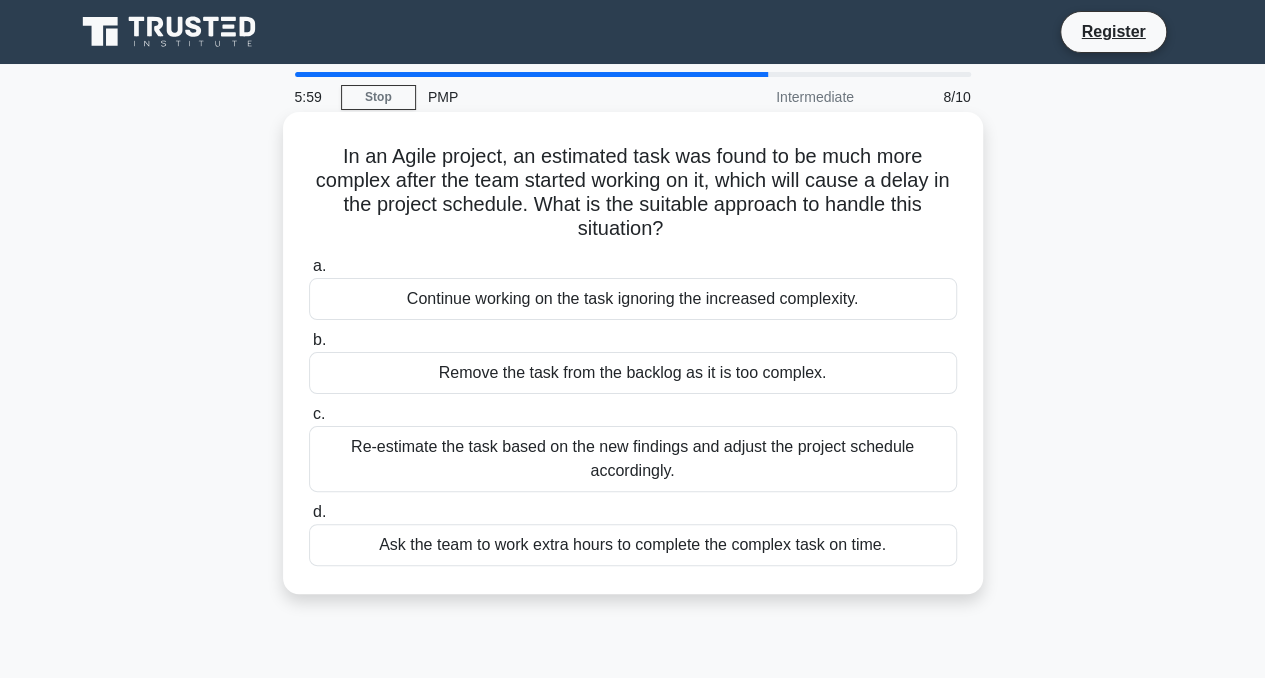click on "Re-estimate the task based on the new findings and adjust the project schedule accordingly." at bounding box center [633, 459] 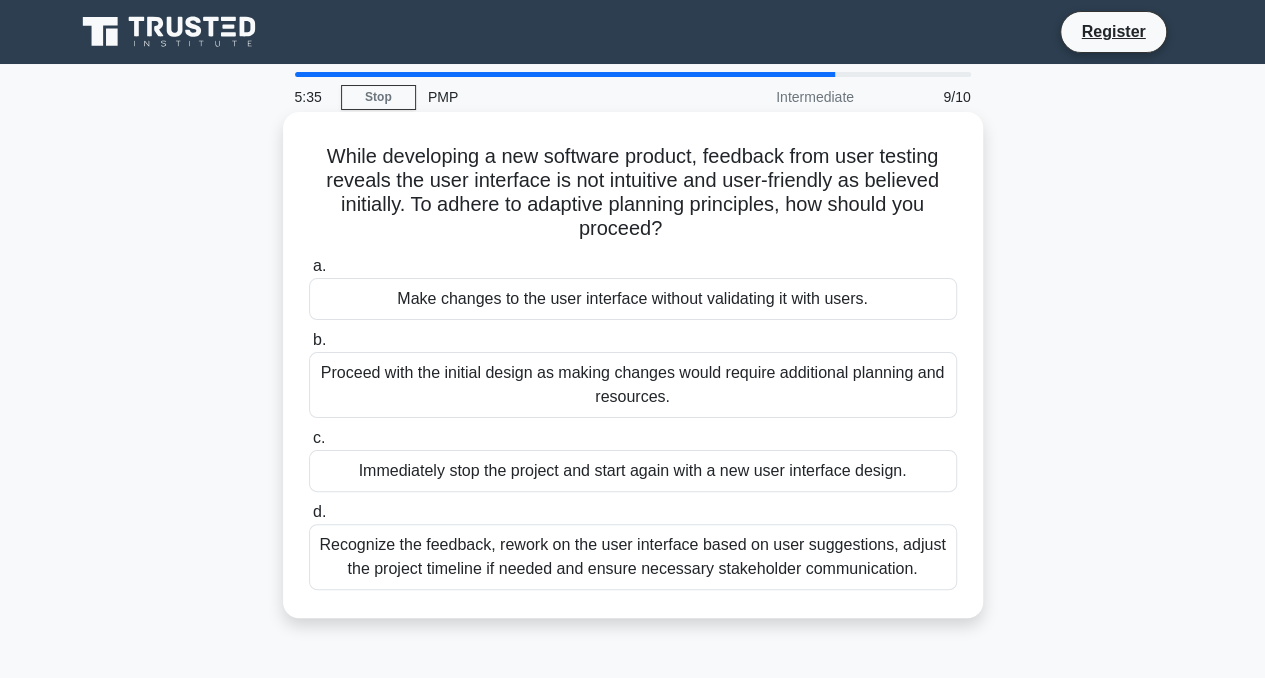 click on "Recognize the feedback, rework on the user interface based on user suggestions, adjust the project timeline if needed and ensure necessary stakeholder communication." at bounding box center [633, 557] 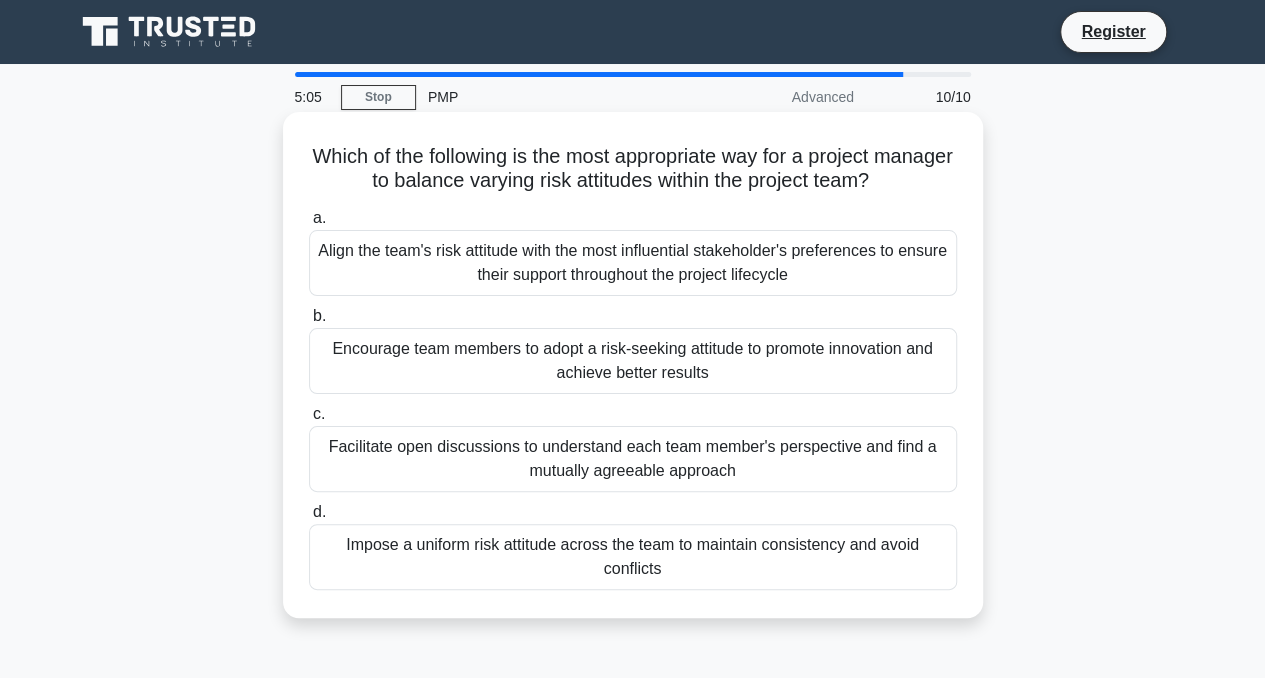 click on "Facilitate open discussions to understand each team member's perspective and find a mutually agreeable approach" at bounding box center [633, 459] 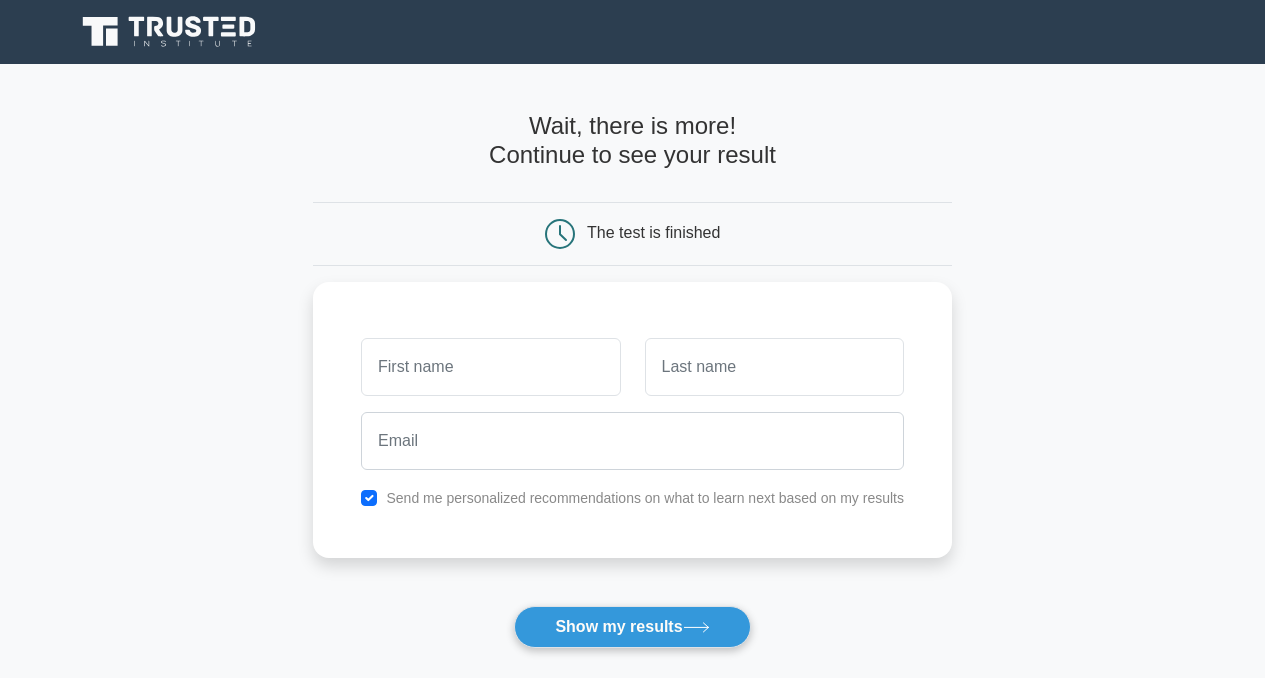 scroll, scrollTop: 0, scrollLeft: 0, axis: both 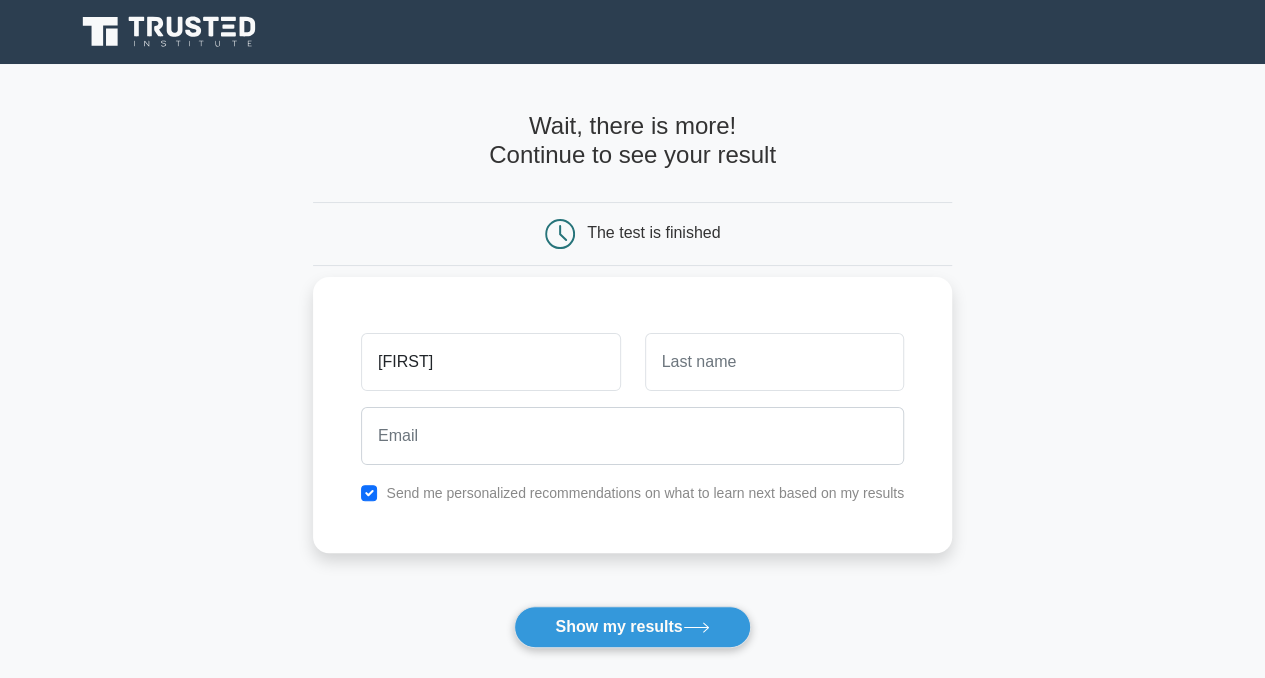 type on "Melissa" 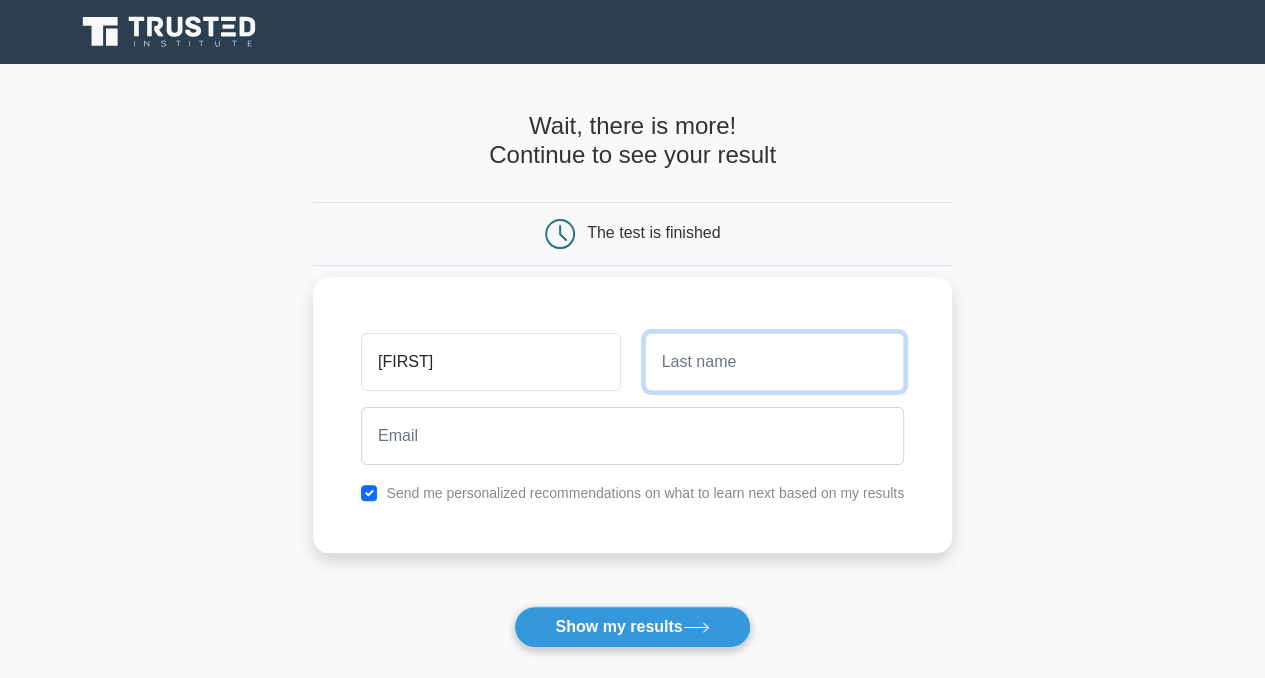 click at bounding box center (774, 362) 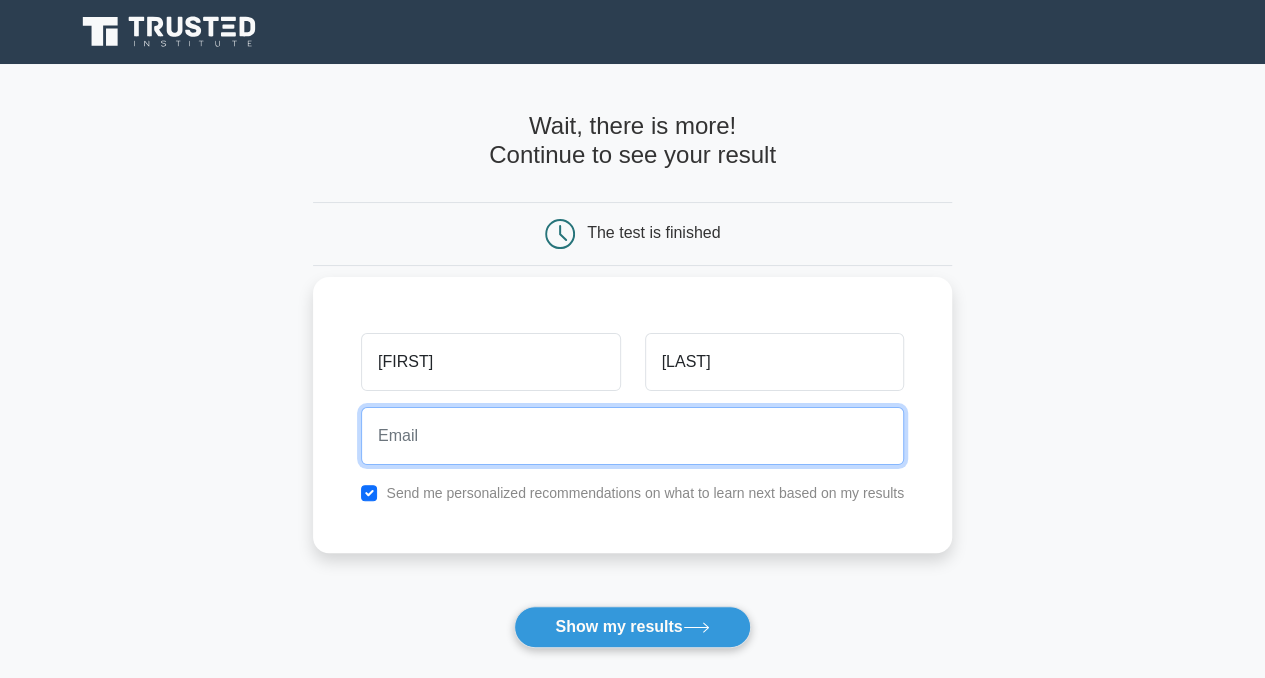 click at bounding box center [632, 436] 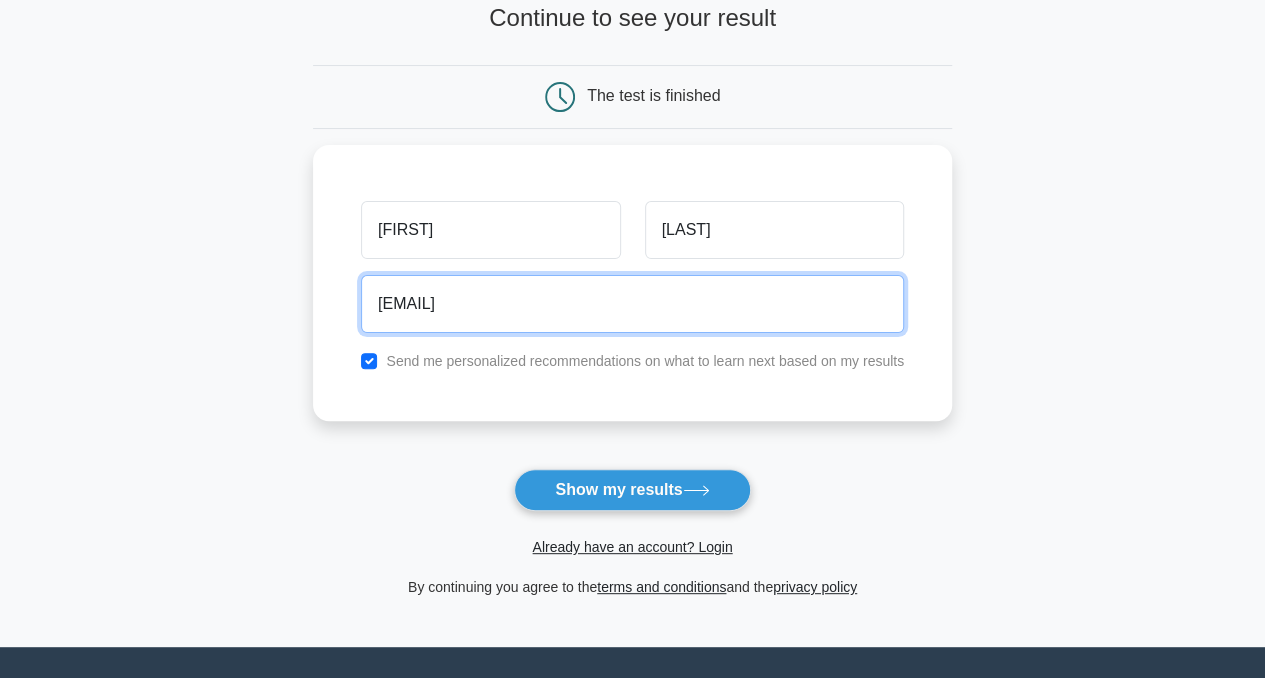 scroll, scrollTop: 200, scrollLeft: 0, axis: vertical 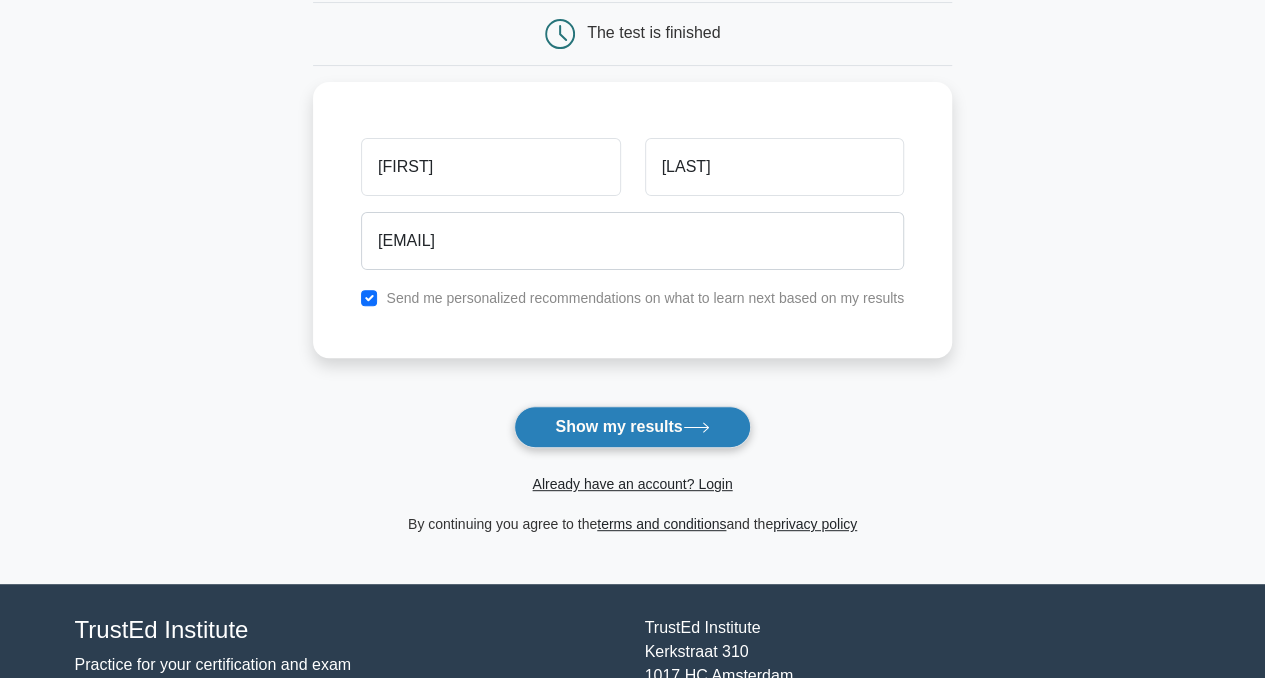 click on "Show my results" at bounding box center [632, 427] 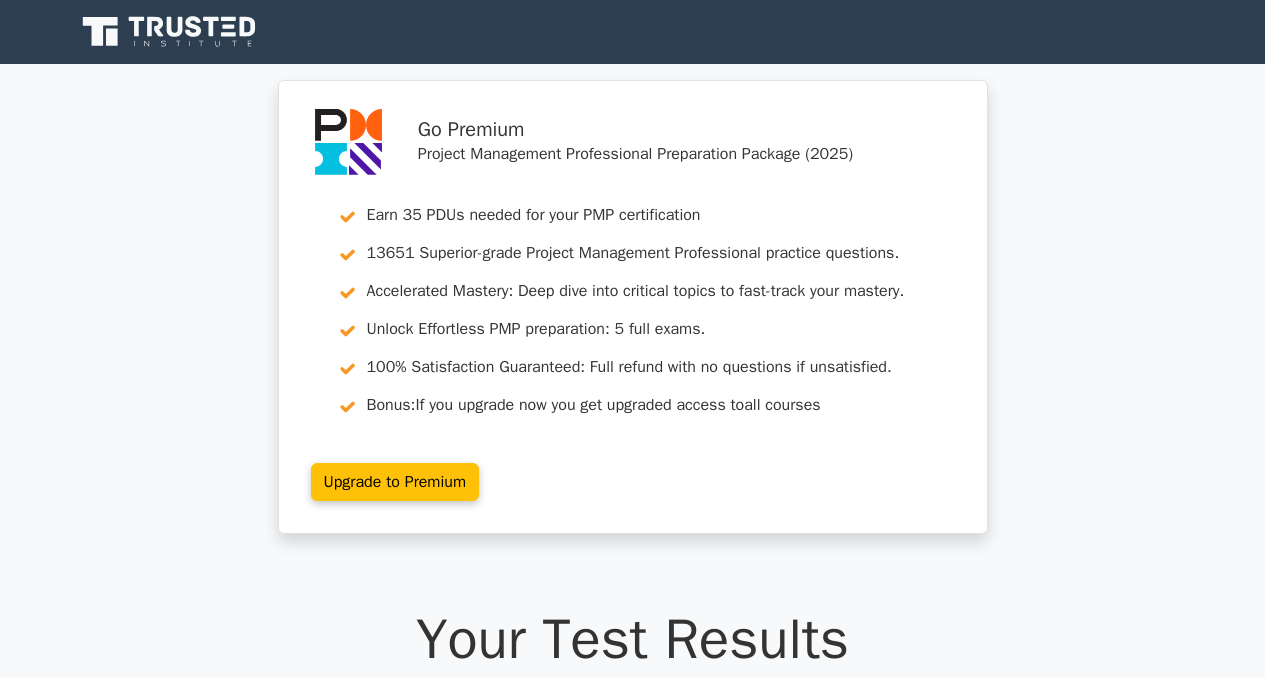 scroll, scrollTop: 0, scrollLeft: 0, axis: both 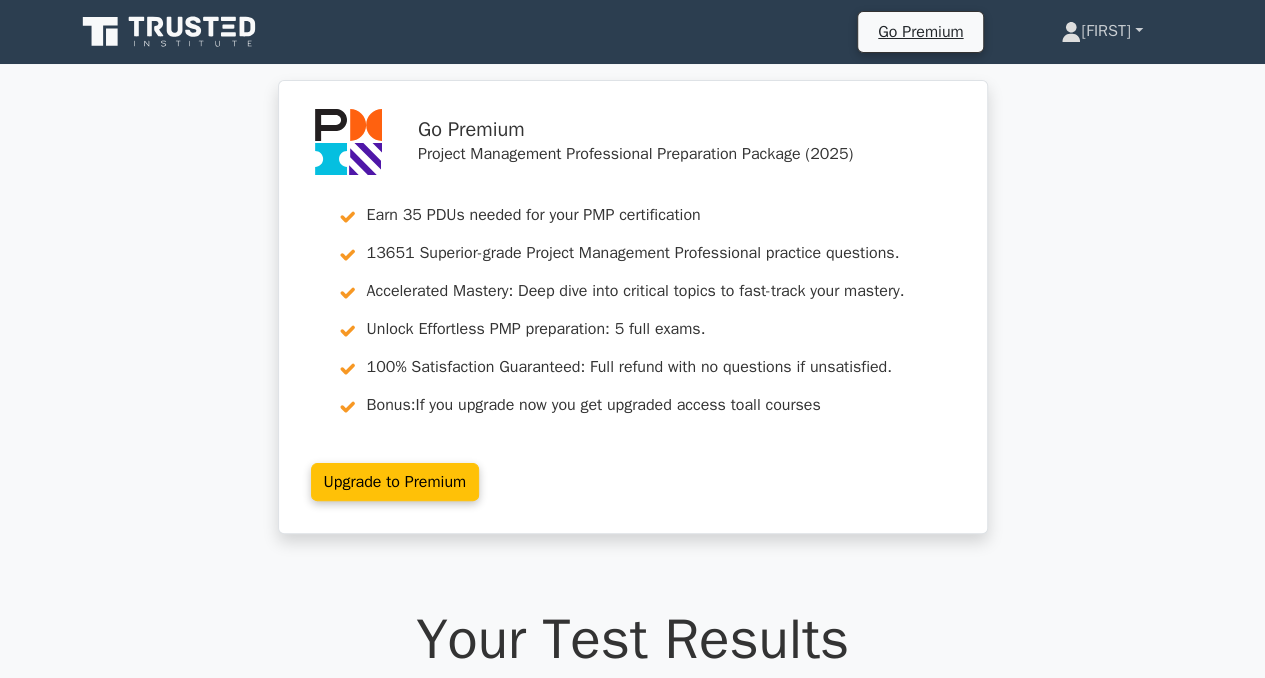 click on "Melissa" at bounding box center (1101, 31) 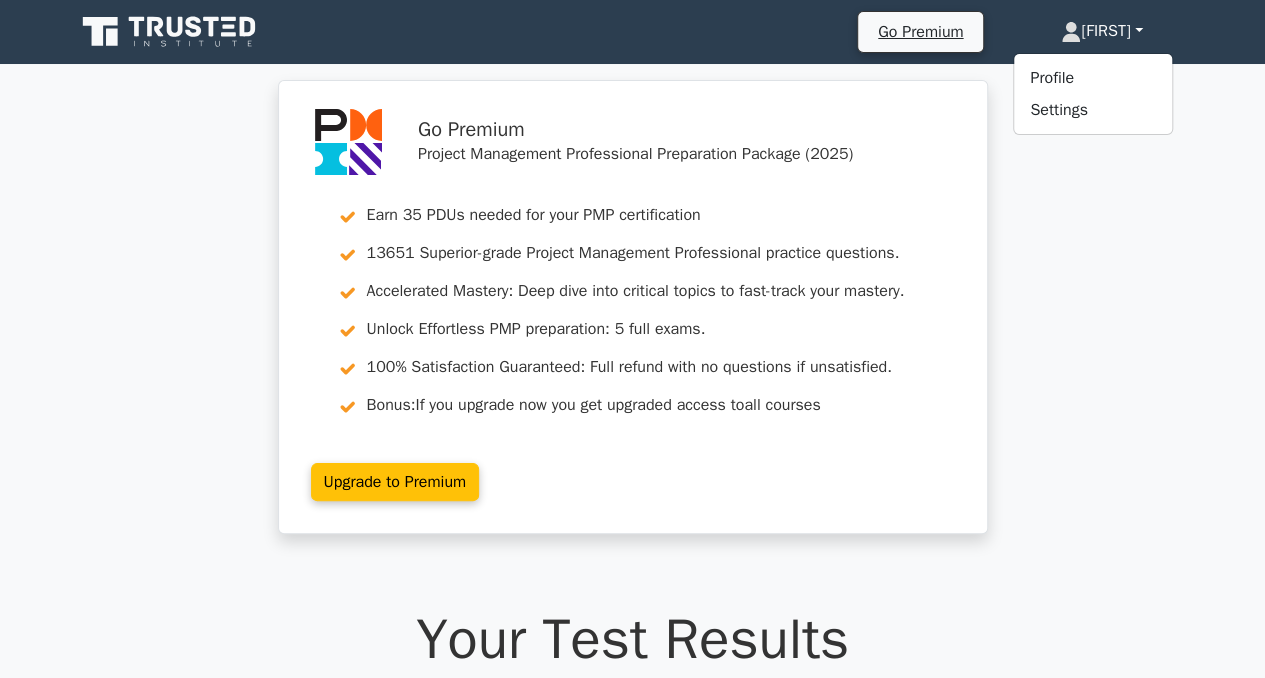 click on "Go Premium
Project Management Professional Preparation Package (2025)
Earn 35 PDUs needed for your PMP certification
13651 Superior-grade  Project Management Professional practice questions.
Accelerated Mastery: Deep dive into critical topics to fast-track your mastery.
Unlock Effortless PMP preparation: 5 full exams.
100% Satisfaction Guaranteed: Full refund with no questions if unsatisfied.
Bonus: all courses" at bounding box center (632, 319) 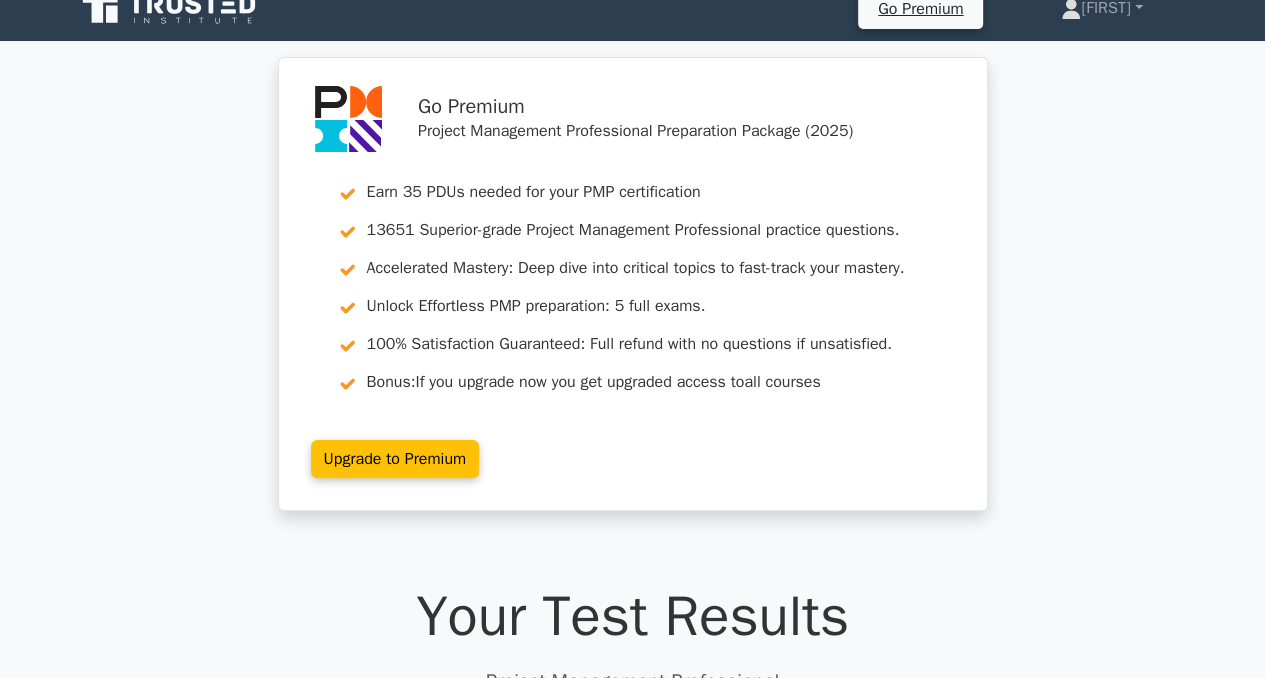 scroll, scrollTop: 0, scrollLeft: 0, axis: both 